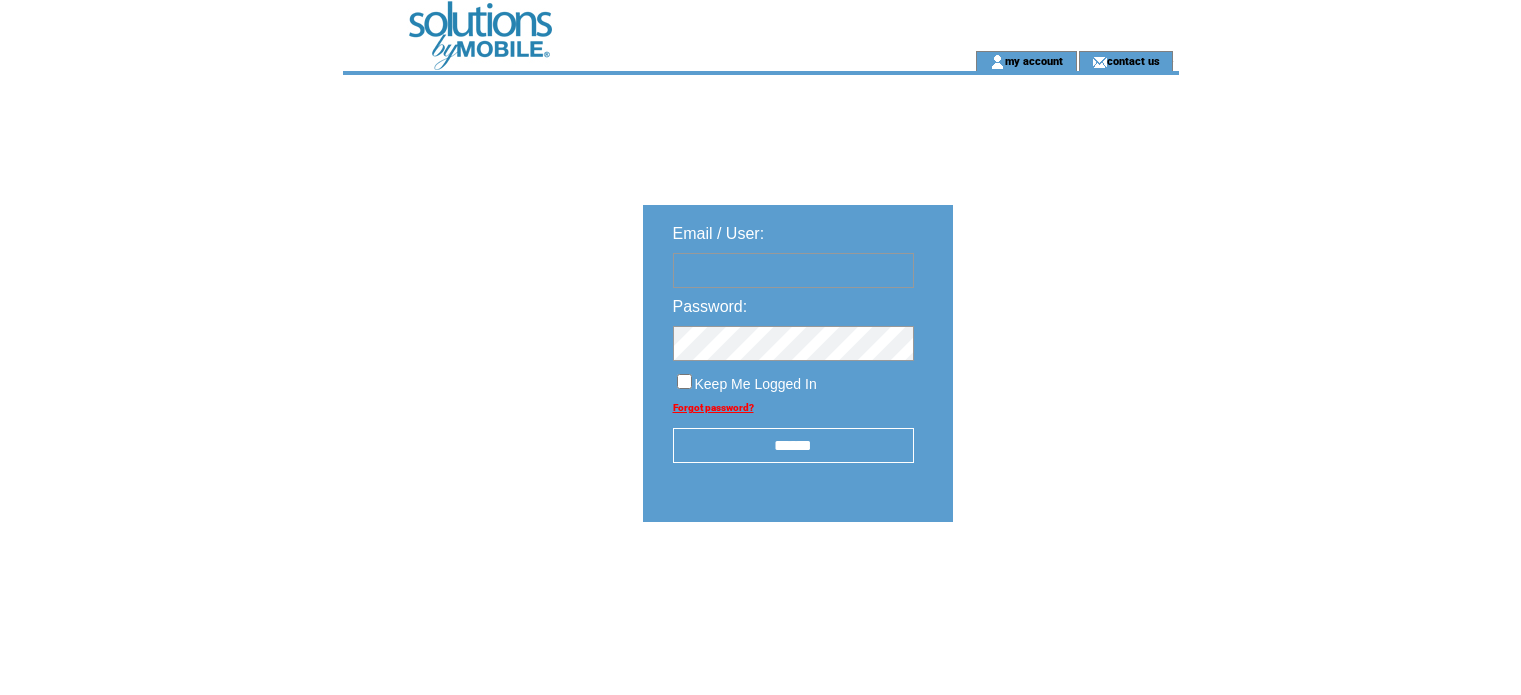 scroll, scrollTop: 0, scrollLeft: 0, axis: both 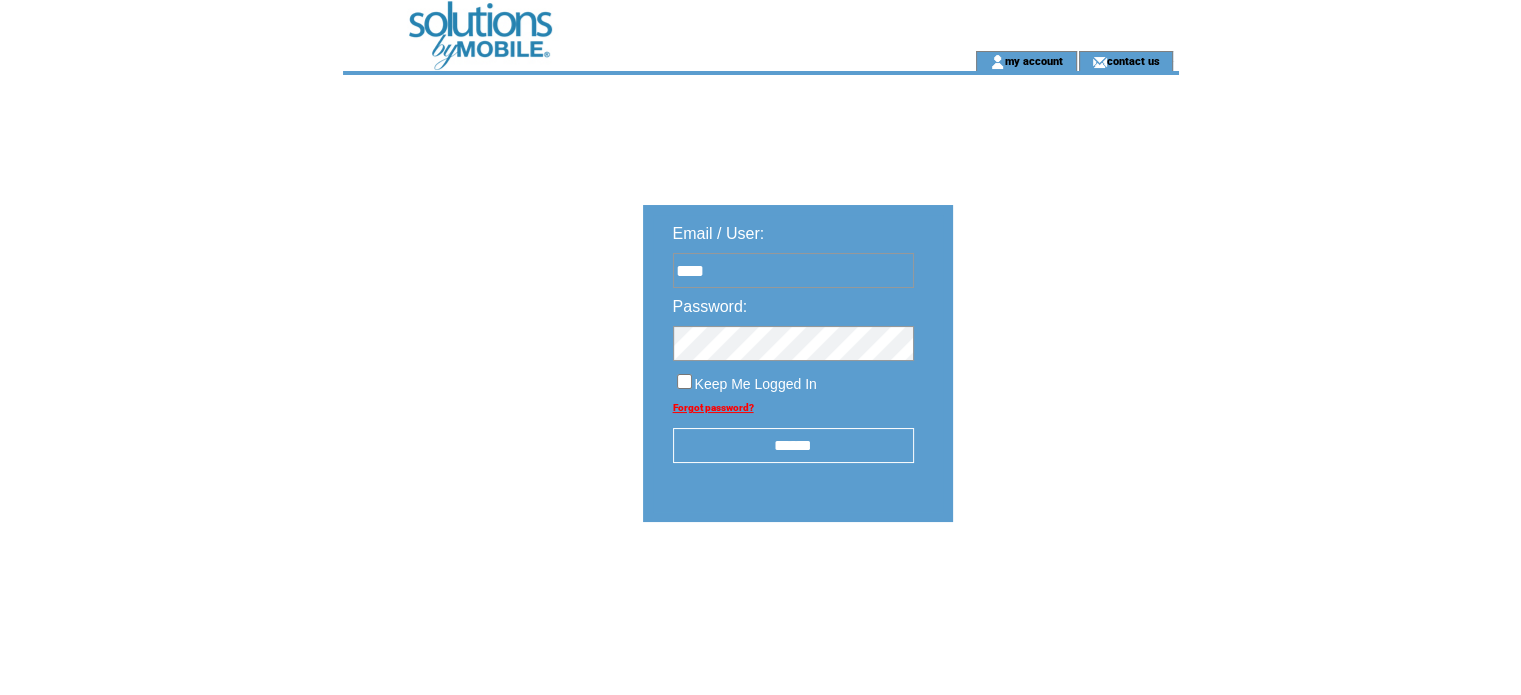 type on "**********" 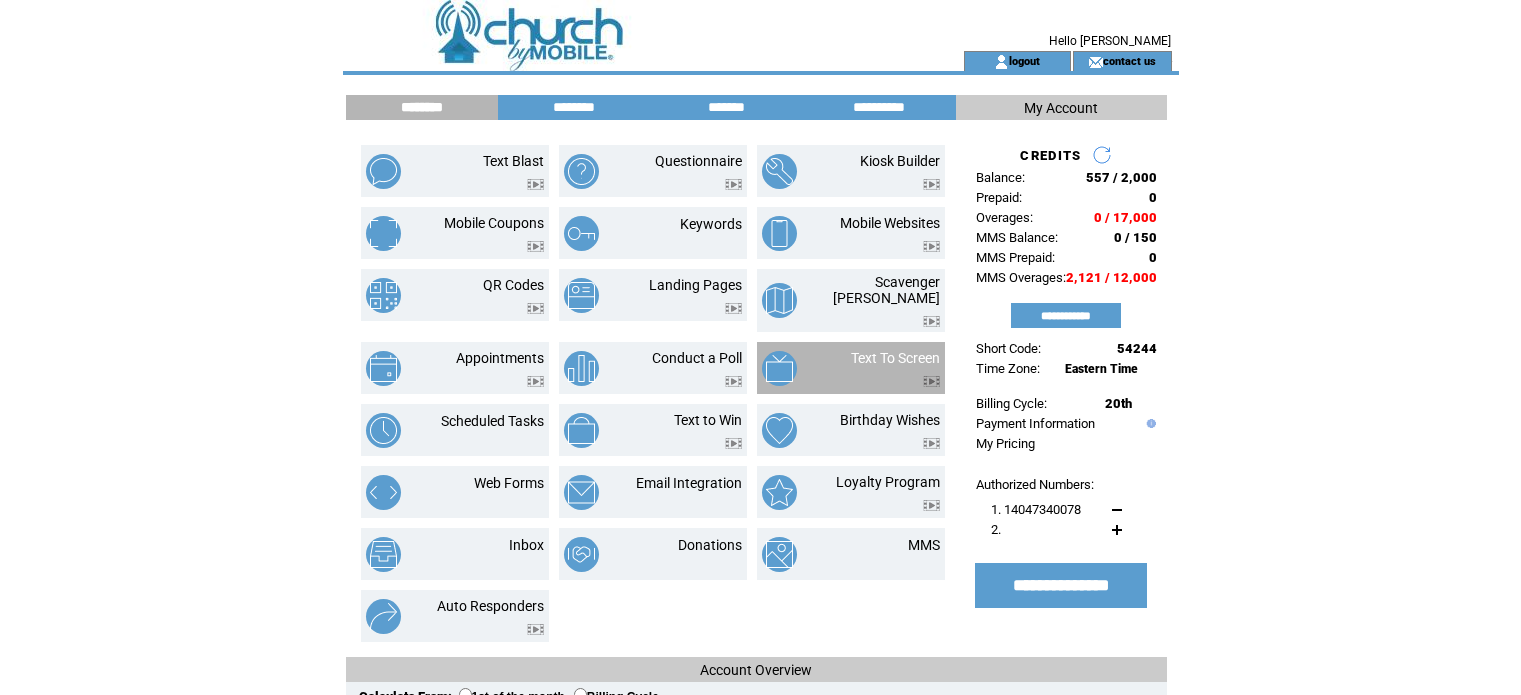 scroll, scrollTop: 0, scrollLeft: 0, axis: both 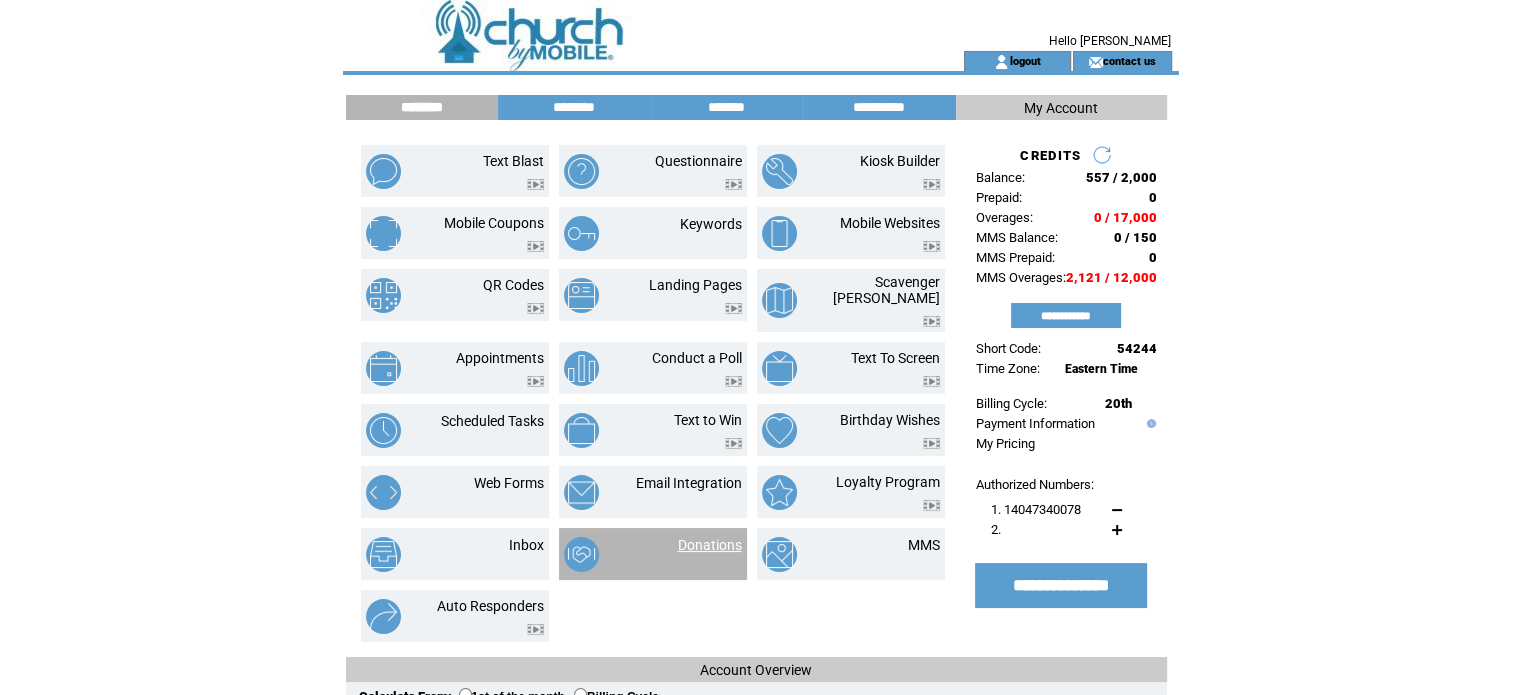 click on "Donations" at bounding box center (710, 545) 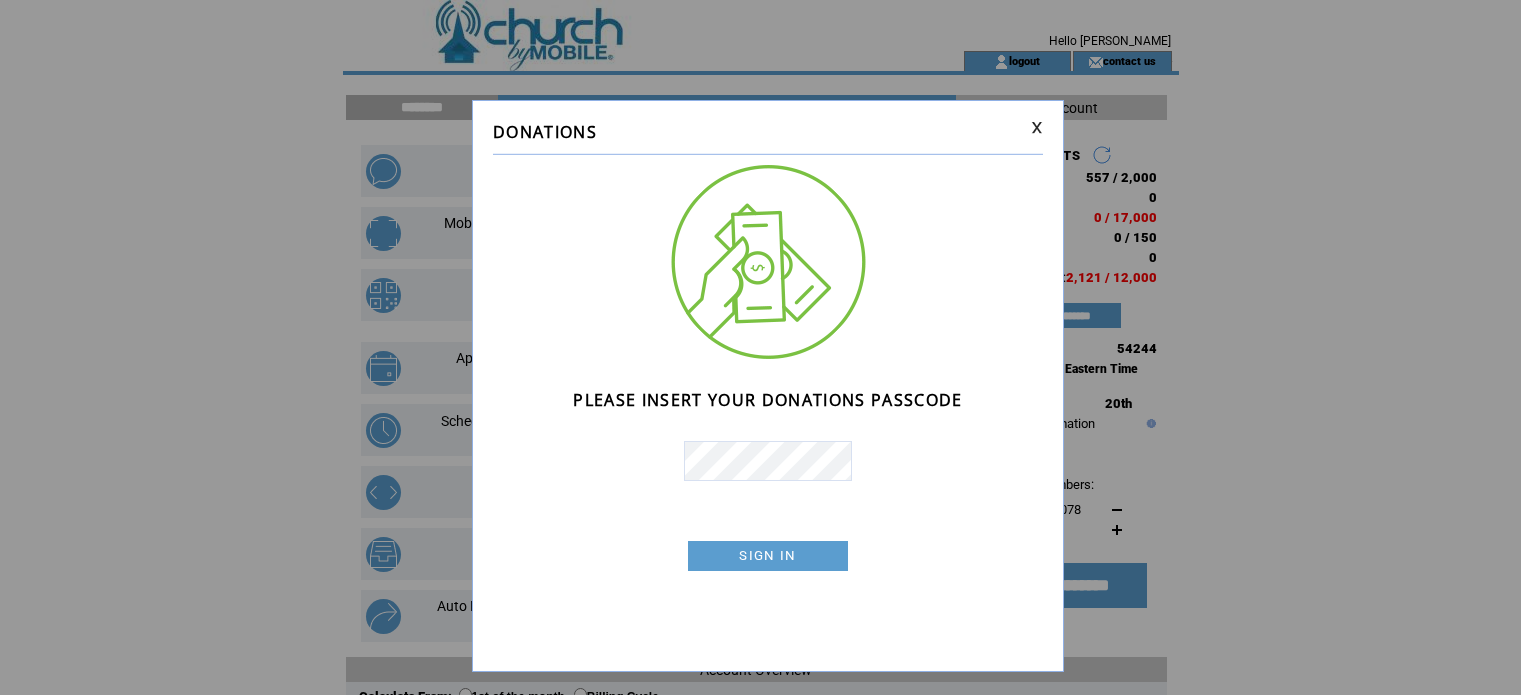 scroll, scrollTop: 0, scrollLeft: 0, axis: both 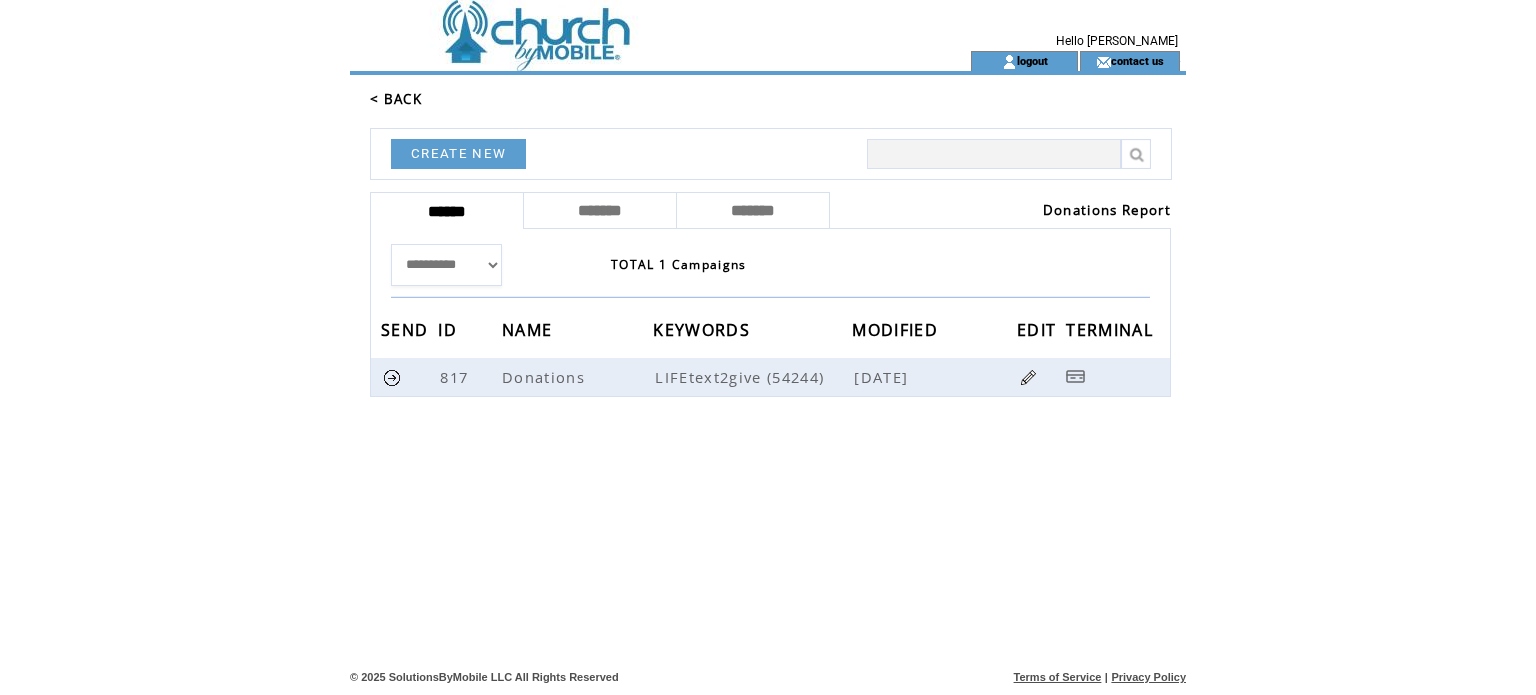 click on "Donations Report" at bounding box center (1107, 210) 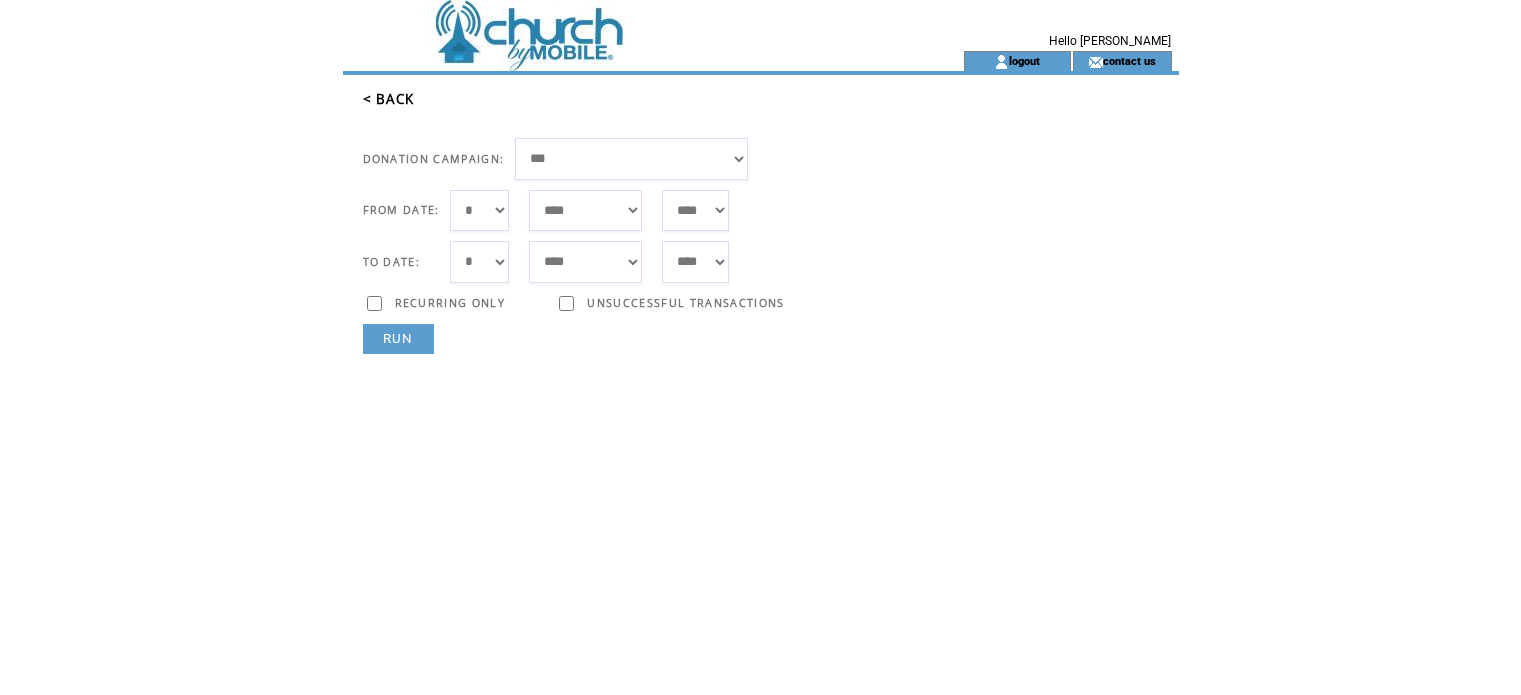 scroll, scrollTop: 0, scrollLeft: 0, axis: both 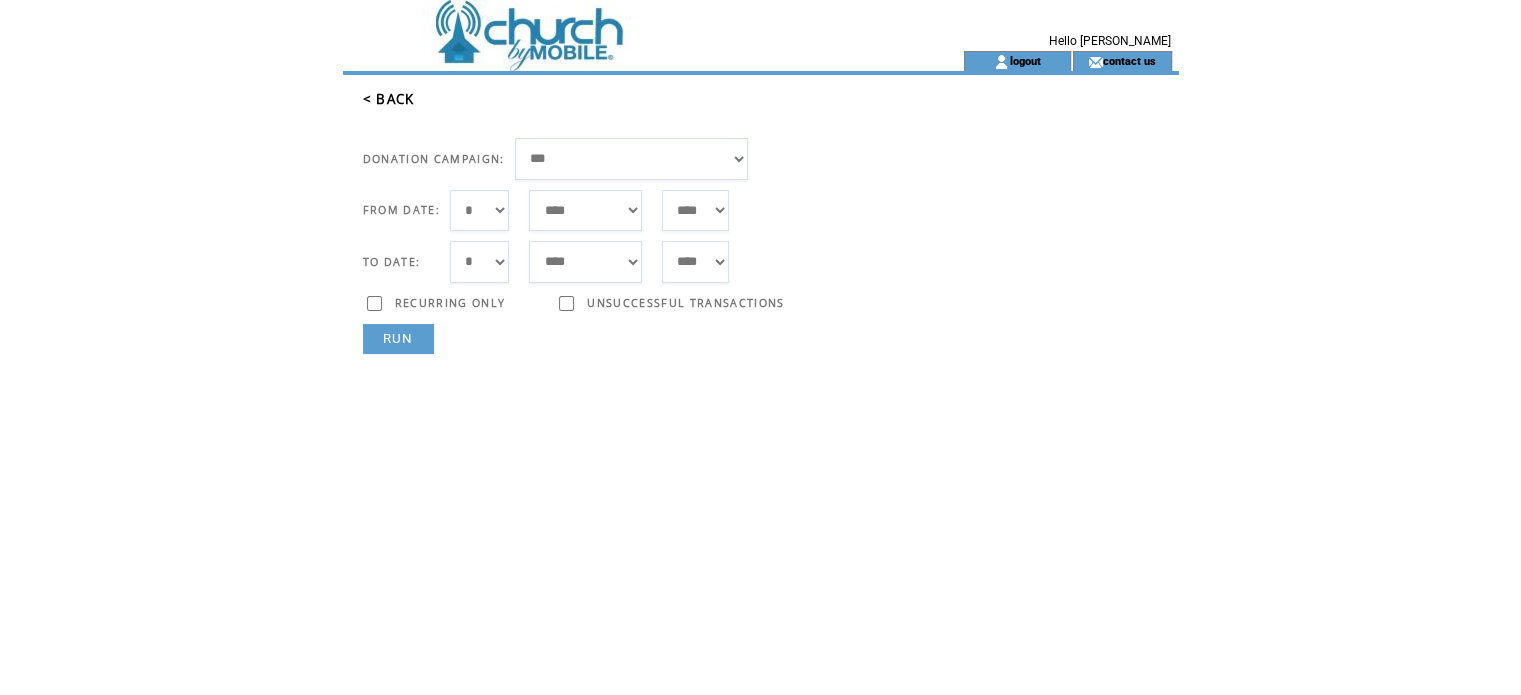 click on "**********" at bounding box center (632, 159) 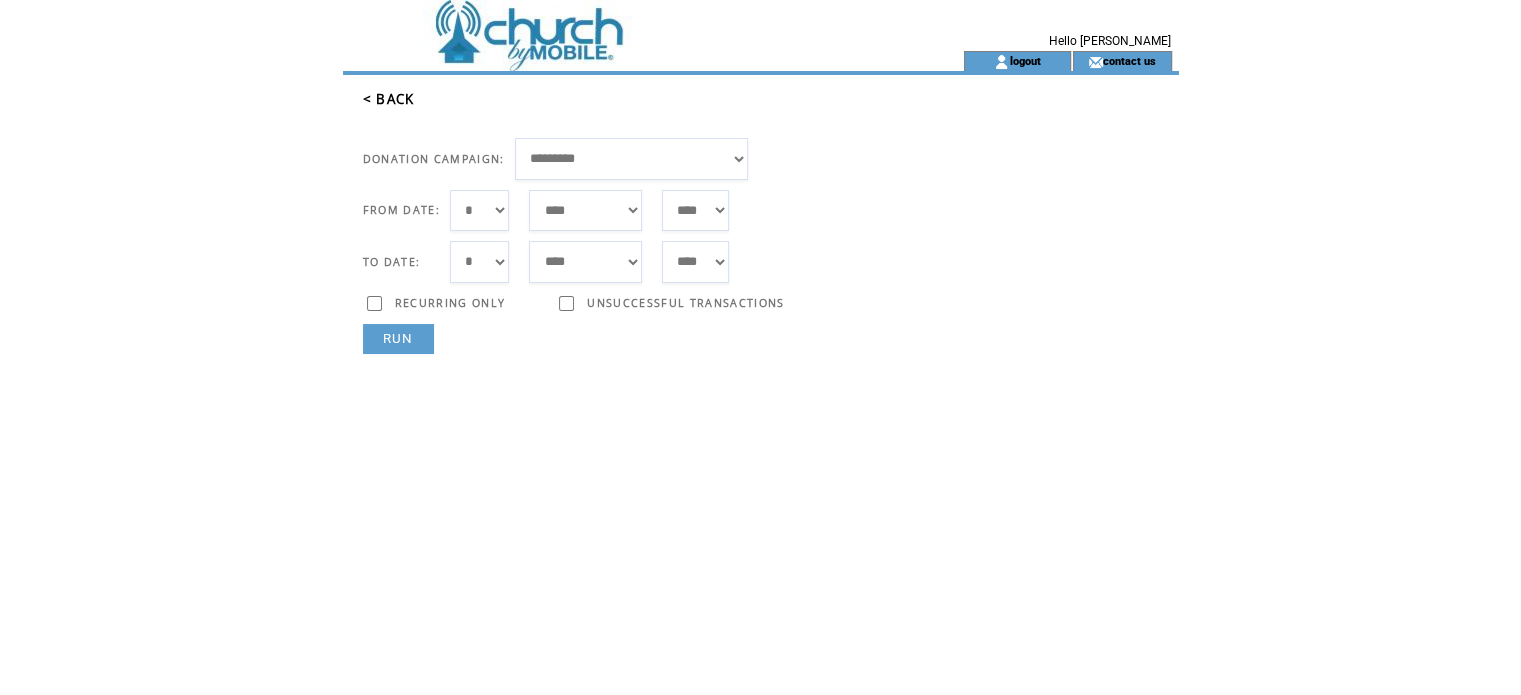 click on "*** 	 * 	 * 	 * 	 * 	 * 	 * 	 * 	 * 	 * 	 ** 	 ** 	 ** 	 ** 	 ** 	 ** 	 ** 	 ** 	 ** 	 ** 	 ** 	 ** 	 ** 	 ** 	 ** 	 ** 	 ** 	 ** 	 ** 	 ** 	 ** 	 **" at bounding box center [480, 211] 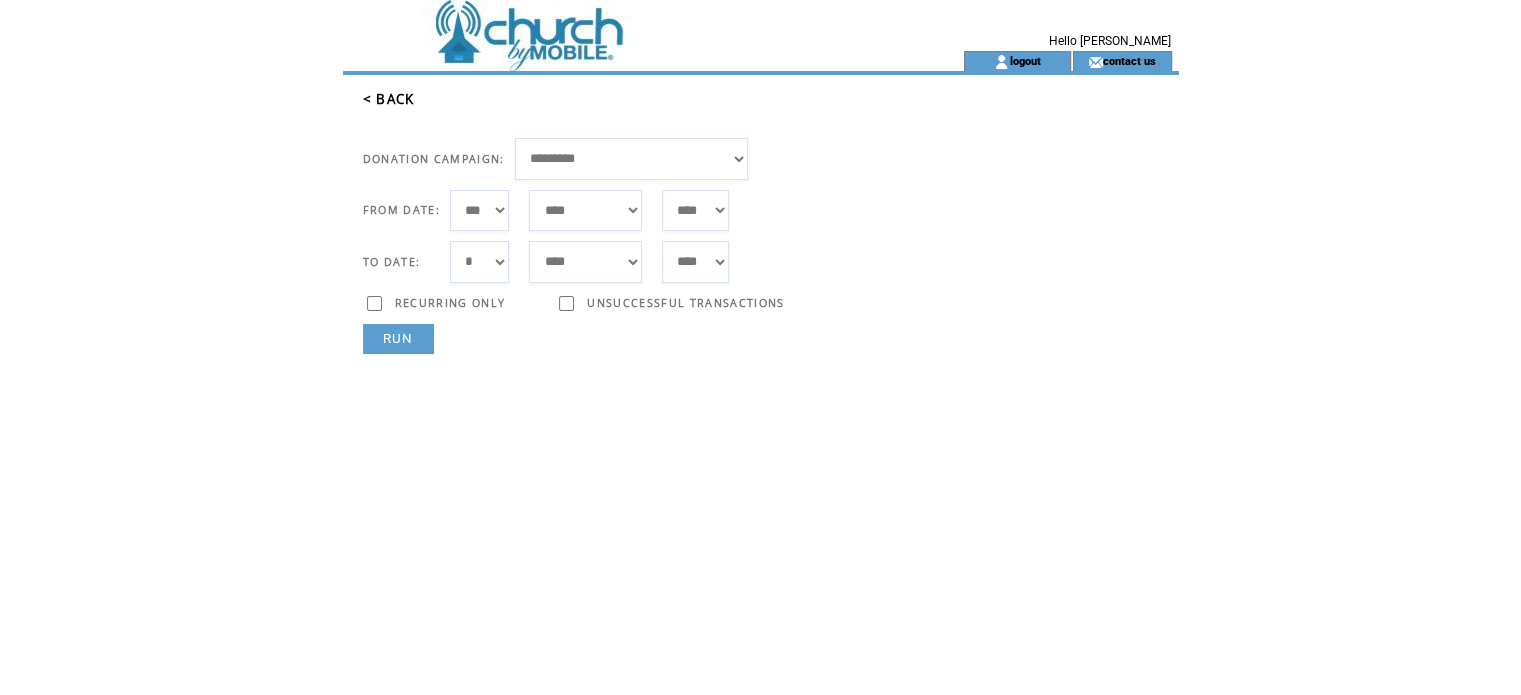 click on "*** 	 * 	 * 	 * 	 * 	 * 	 * 	 * 	 * 	 * 	 ** 	 ** 	 ** 	 ** 	 ** 	 ** 	 ** 	 ** 	 ** 	 ** 	 ** 	 ** 	 ** 	 ** 	 ** 	 ** 	 ** 	 ** 	 ** 	 ** 	 ** 	 **" at bounding box center (480, 262) 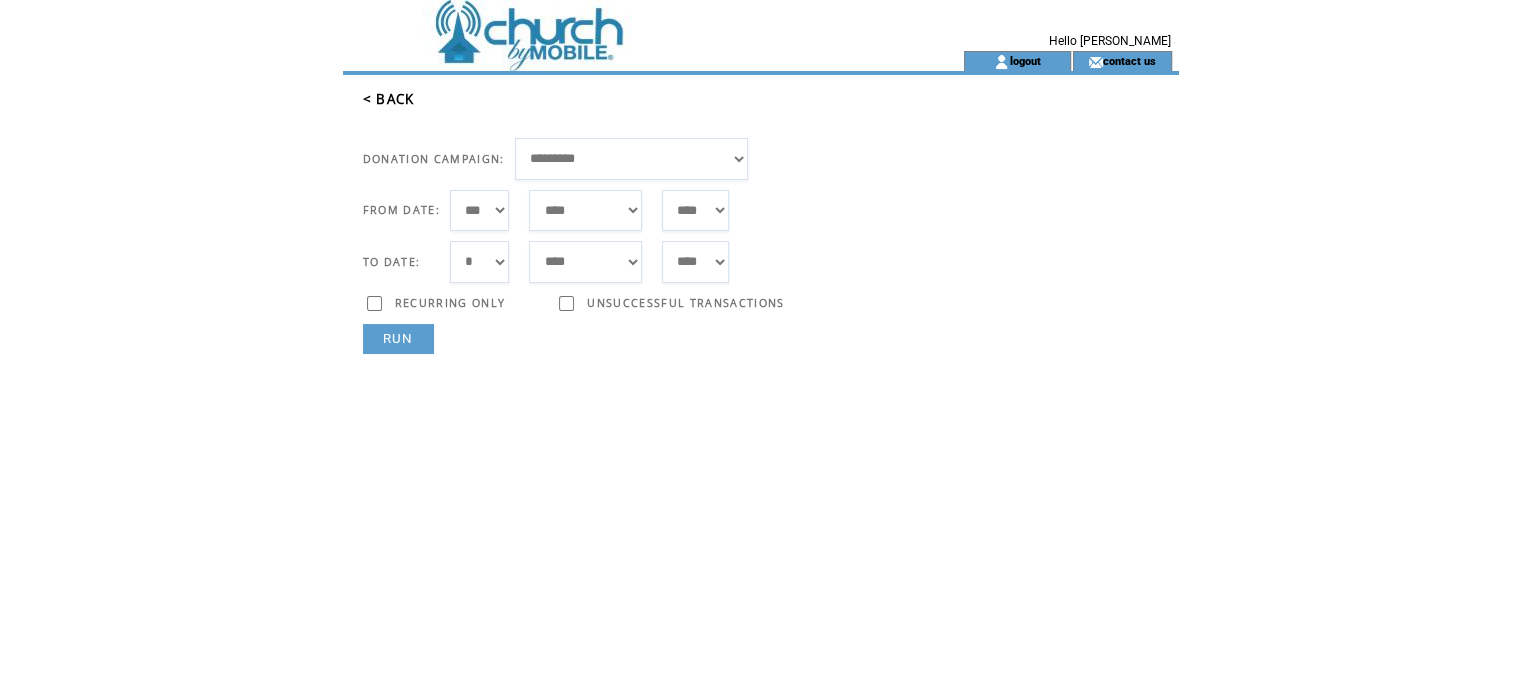 select on "*" 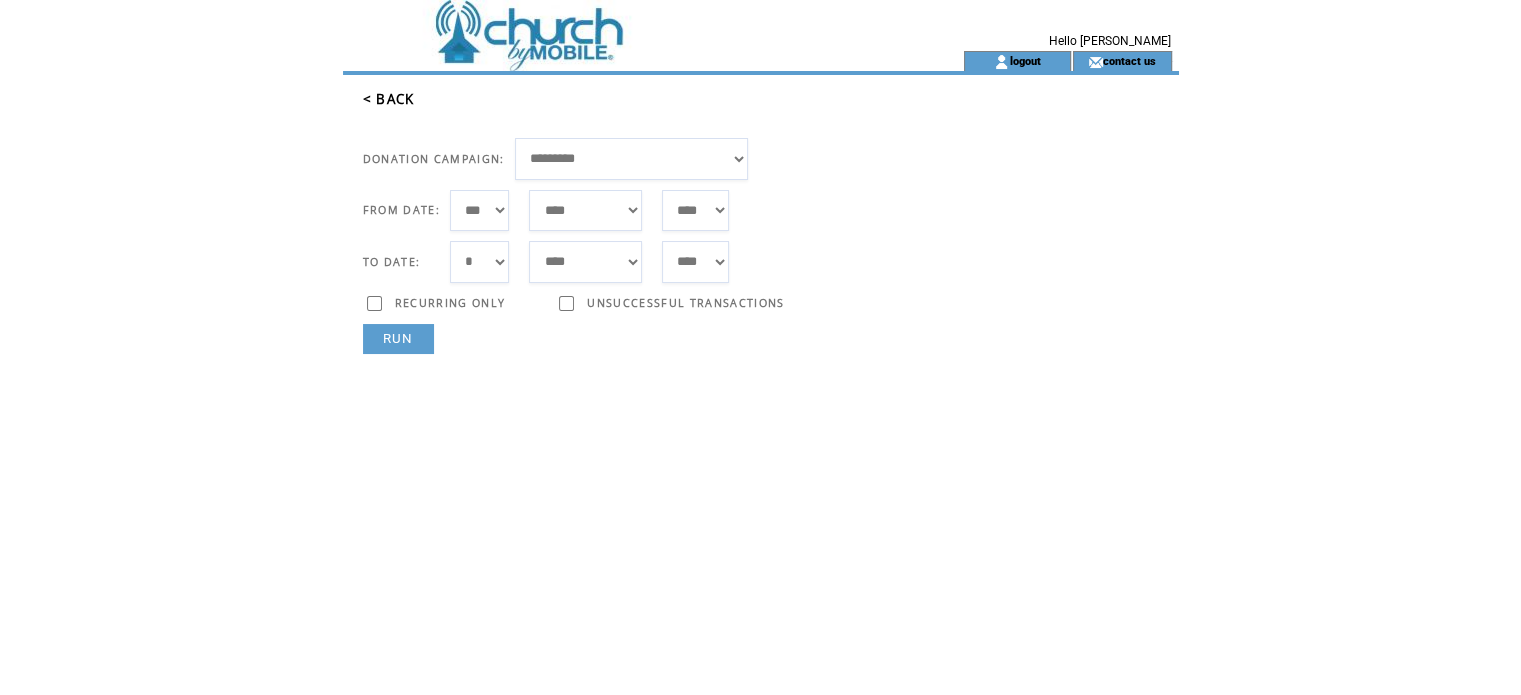 click on "*** 	 * 	 * 	 * 	 * 	 * 	 * 	 * 	 * 	 * 	 ** 	 ** 	 ** 	 ** 	 ** 	 ** 	 ** 	 ** 	 ** 	 ** 	 ** 	 ** 	 ** 	 ** 	 ** 	 ** 	 ** 	 ** 	 ** 	 ** 	 ** 	 **" at bounding box center (480, 262) 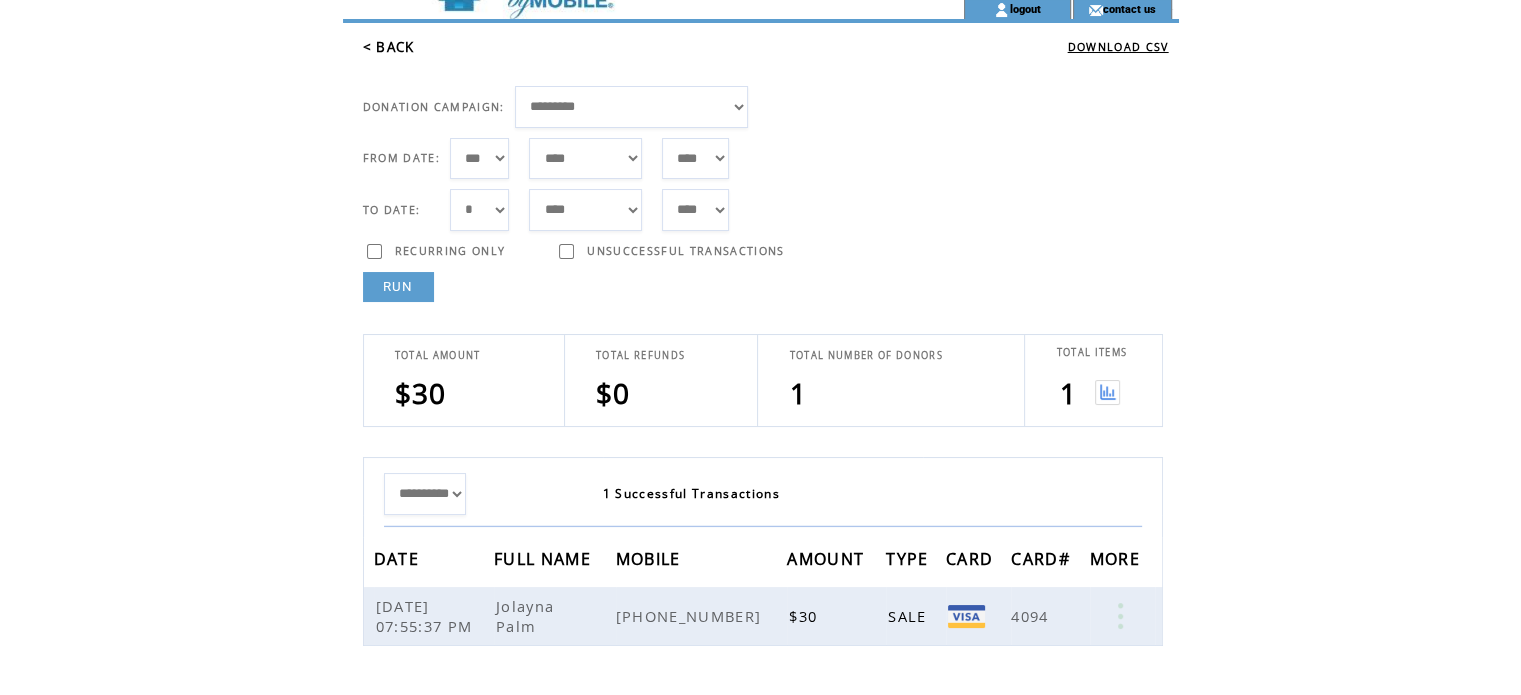 scroll, scrollTop: 100, scrollLeft: 0, axis: vertical 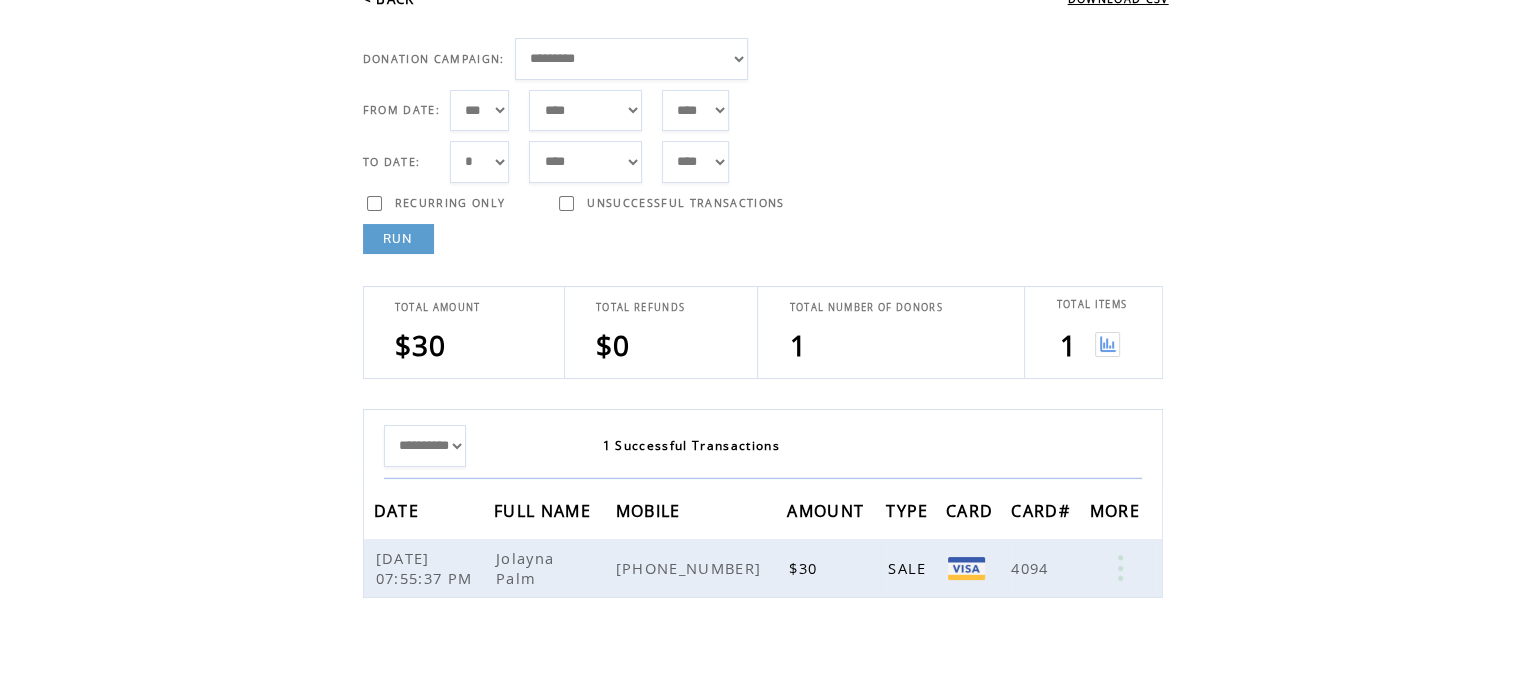 click at bounding box center [1107, 344] 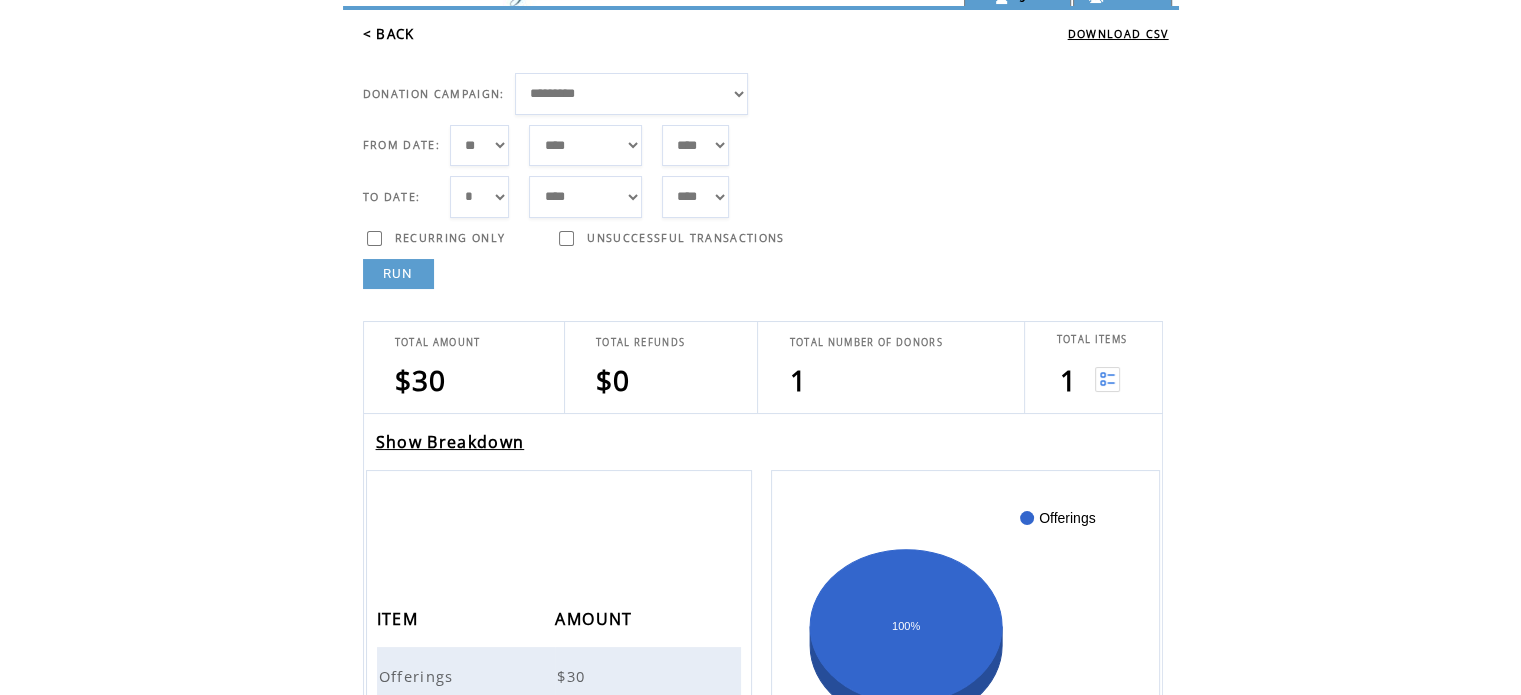 scroll, scrollTop: 100, scrollLeft: 0, axis: vertical 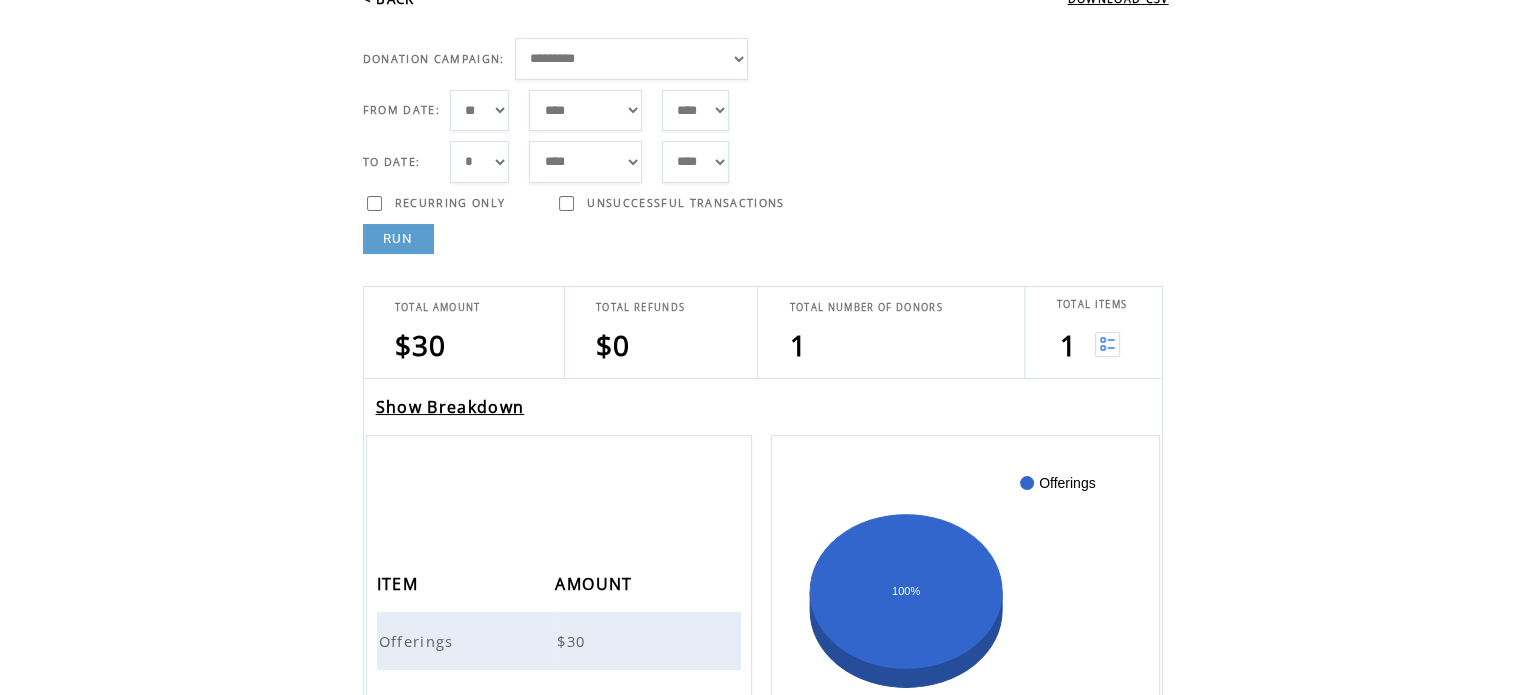 click on "*** 	 * 	 * 	 * 	 * 	 * 	 * 	 * 	 * 	 * 	 ** 	 ** 	 ** 	 ** 	 ** 	 ** 	 ** 	 ** 	 ** 	 ** 	 ** 	 ** 	 ** 	 ** 	 ** 	 ** 	 ** 	 ** 	 ** 	 ** 	 ** 	 **" at bounding box center (480, 111) 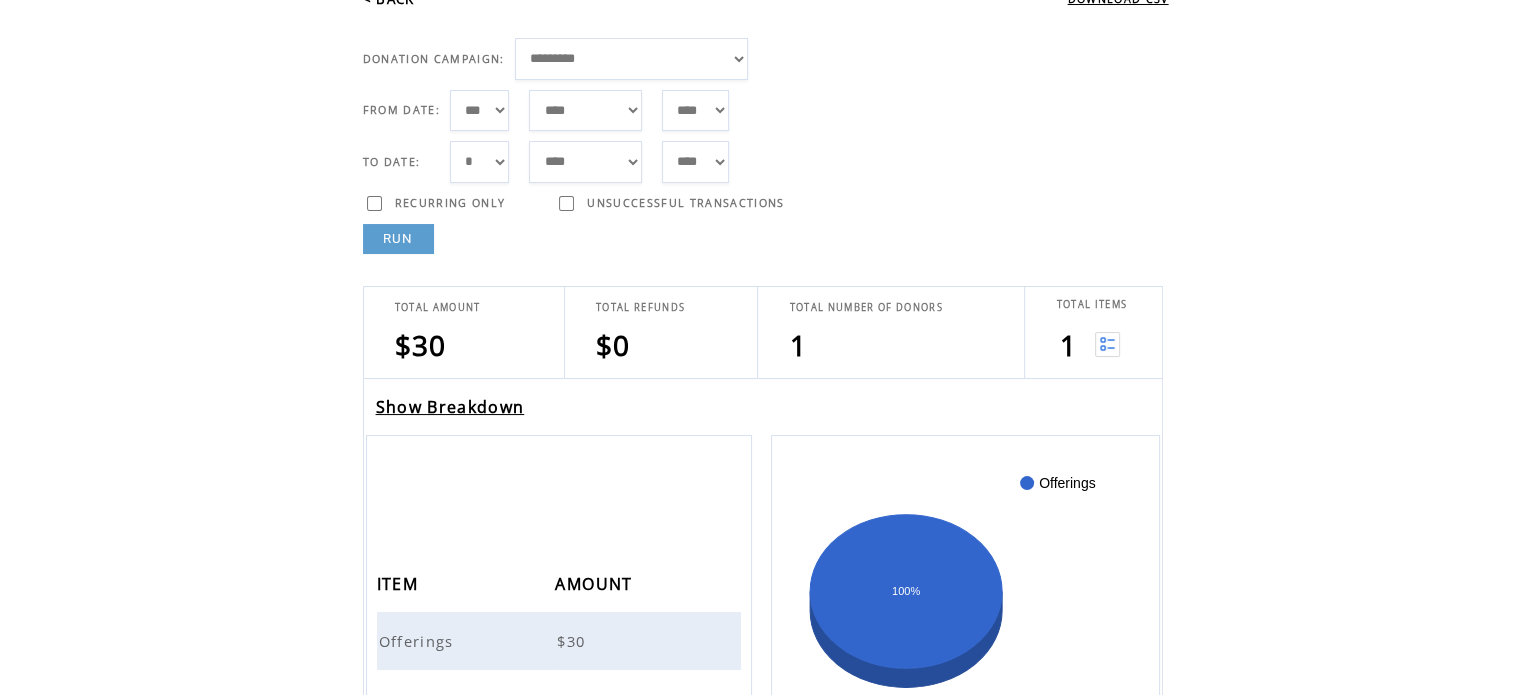 click on "*** 	 * 	 * 	 * 	 * 	 * 	 * 	 * 	 * 	 * 	 ** 	 ** 	 ** 	 ** 	 ** 	 ** 	 ** 	 ** 	 ** 	 ** 	 ** 	 ** 	 ** 	 ** 	 ** 	 ** 	 ** 	 ** 	 ** 	 ** 	 ** 	 **" at bounding box center (480, 111) 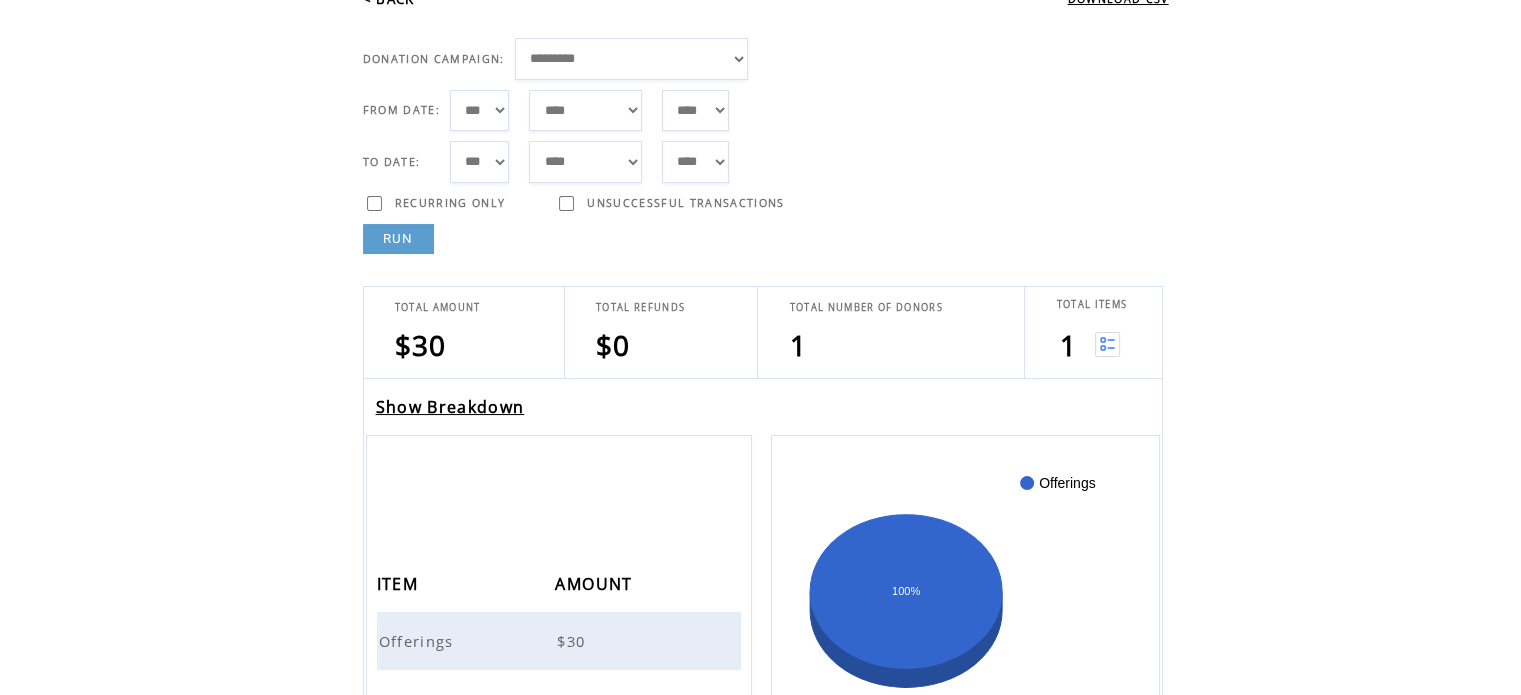 click on "***** 	 ******* 	 ******** 	 ***** 	 ***** 	 *** 	 **** 	 **** 	 ****** 	 ********* 	 ******* 	 ******** 	 ********" at bounding box center (585, 162) 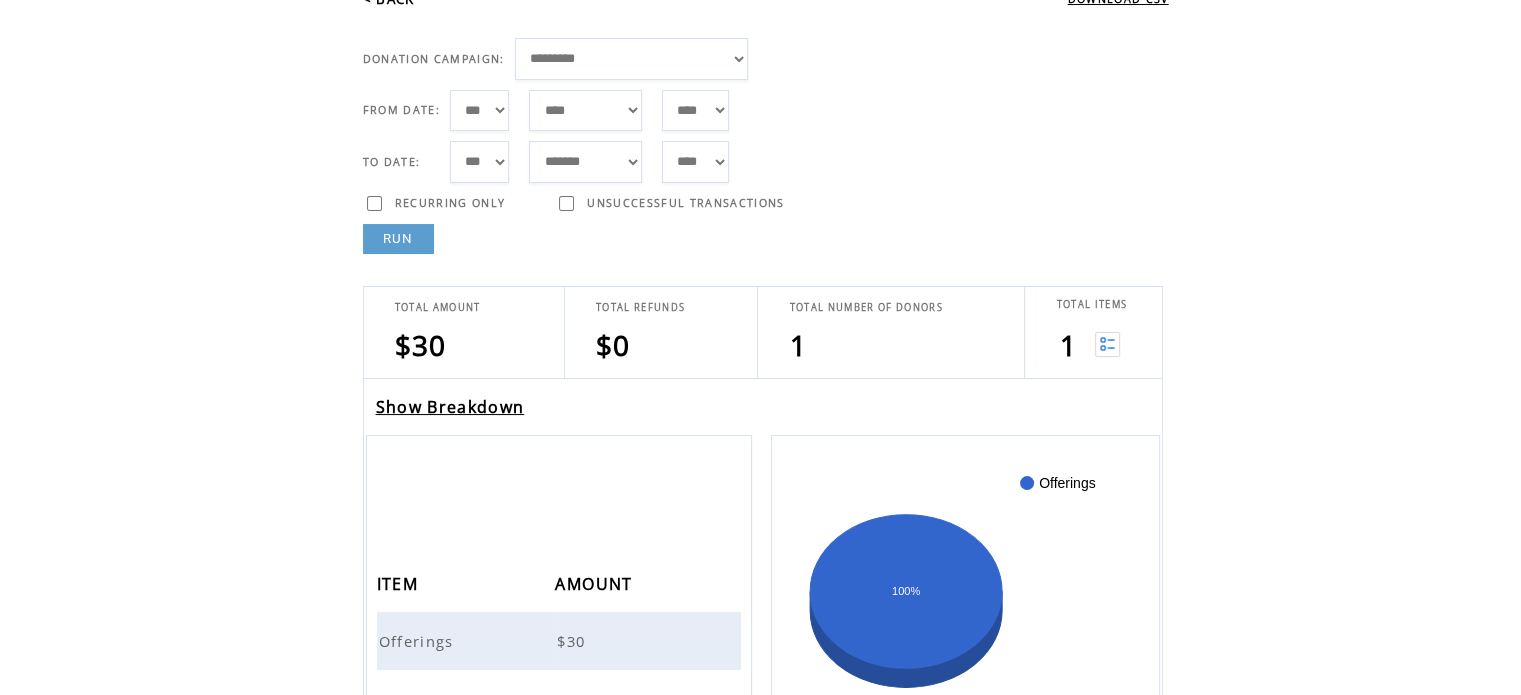 click on "RUN" at bounding box center (398, 239) 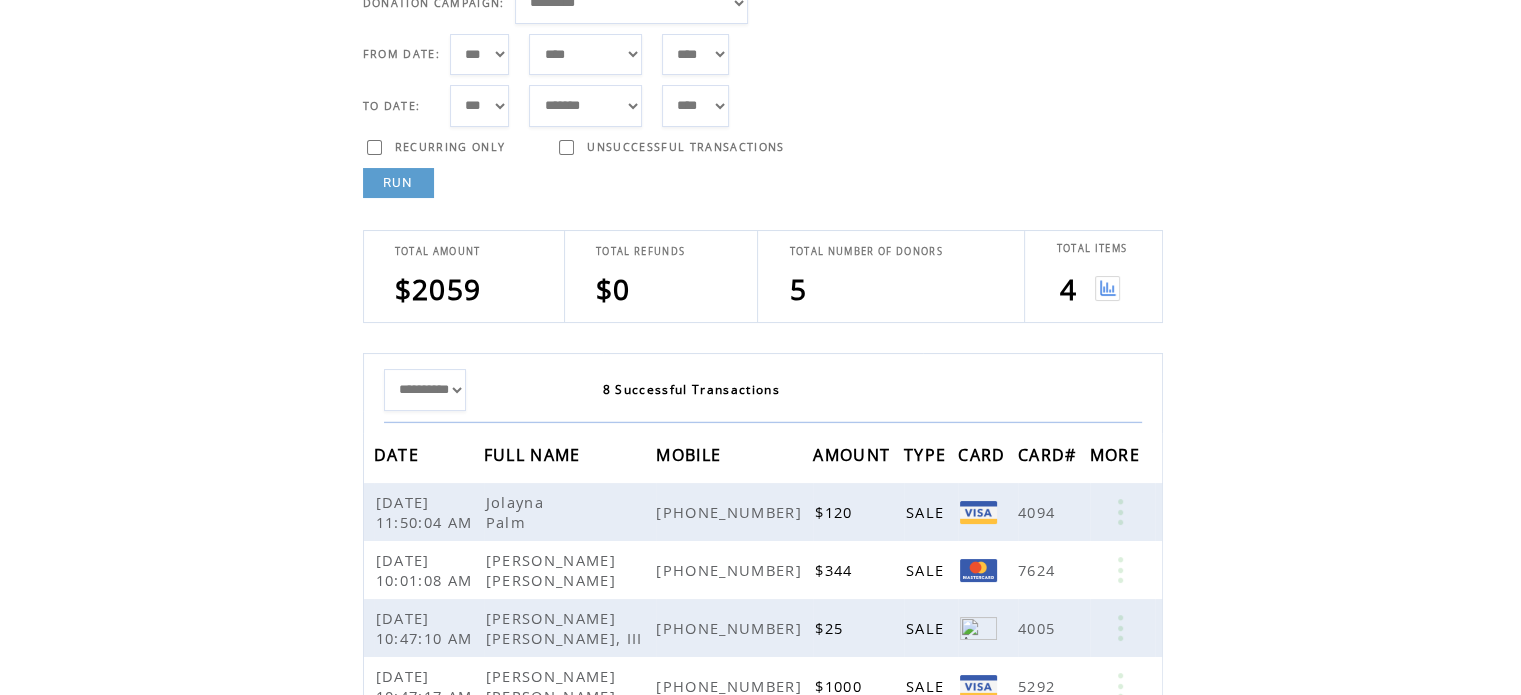 scroll, scrollTop: 0, scrollLeft: 0, axis: both 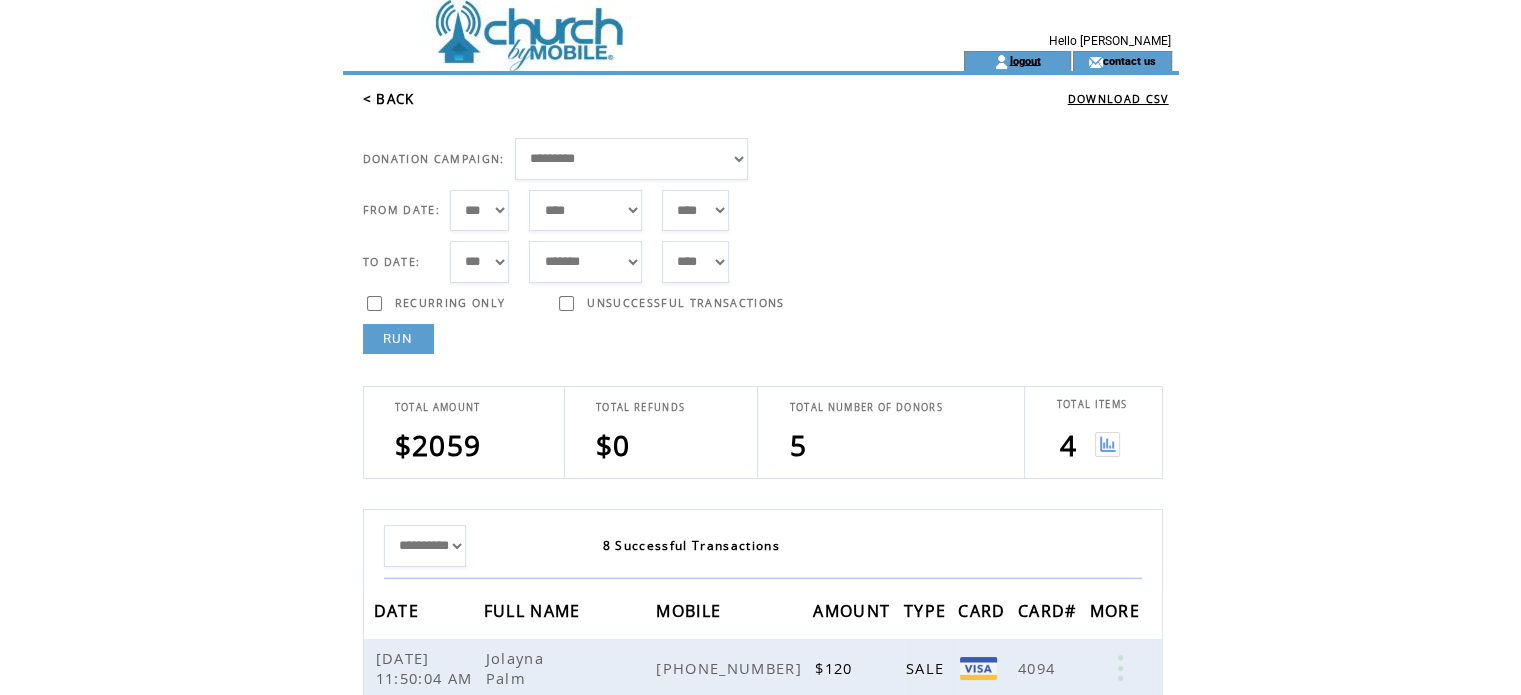 click on "logout" at bounding box center [1024, 60] 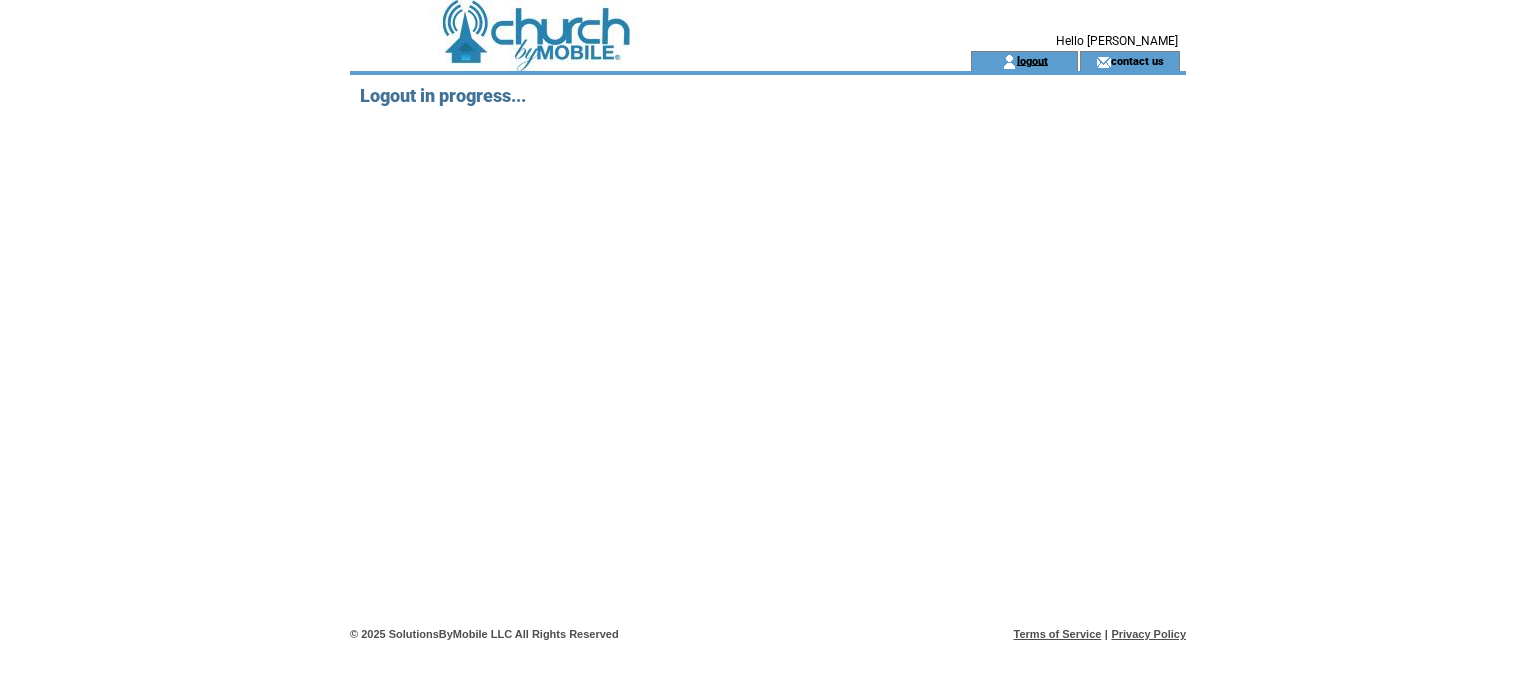 scroll, scrollTop: 0, scrollLeft: 0, axis: both 